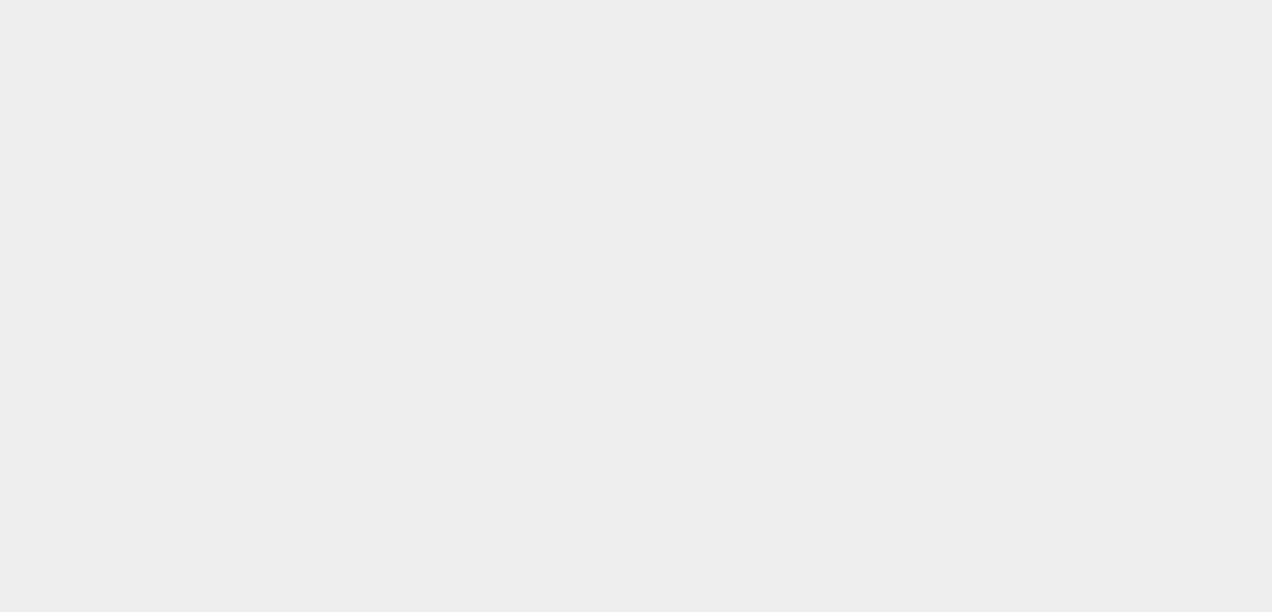 scroll, scrollTop: 0, scrollLeft: 0, axis: both 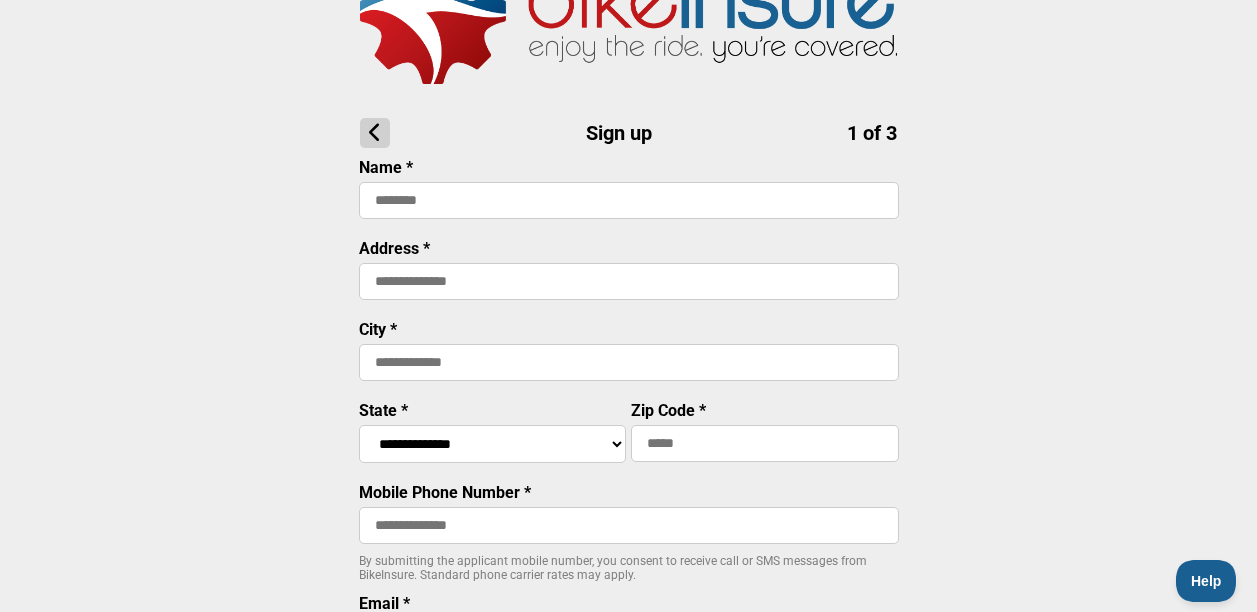 click at bounding box center (629, 200) 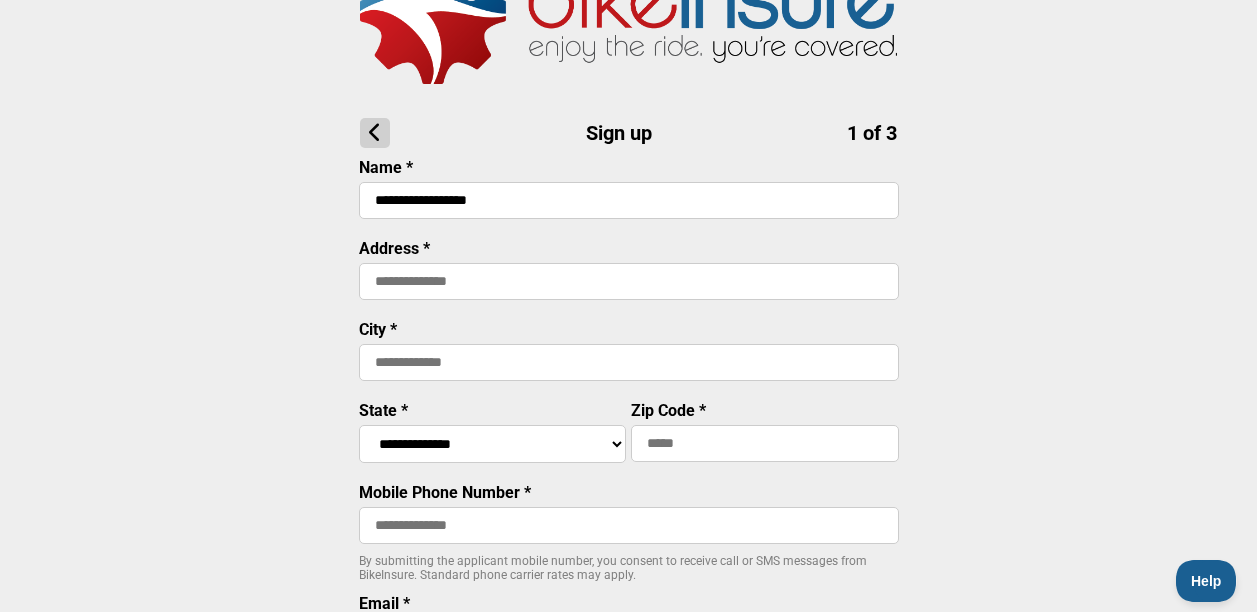 type on "**********" 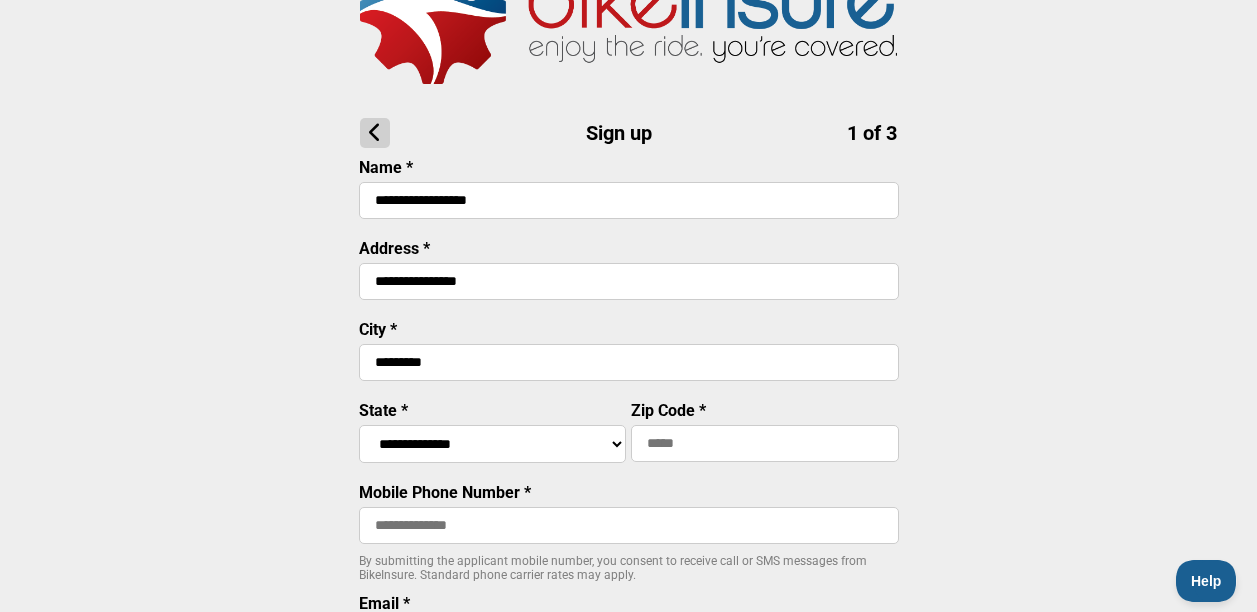 select on "****" 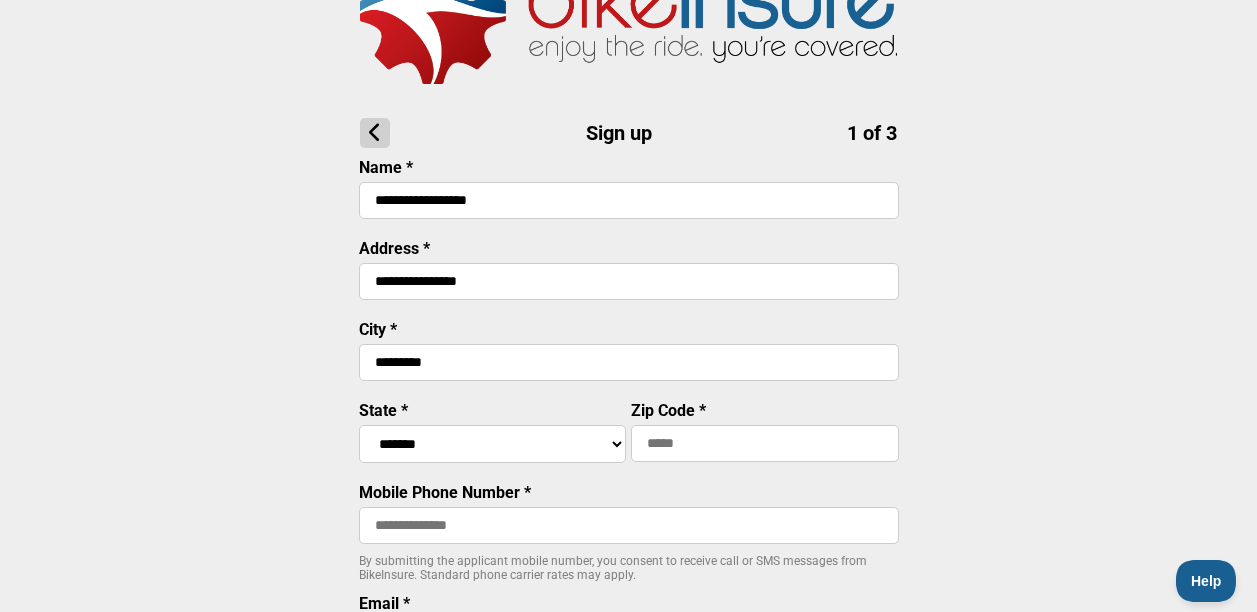 type on "*****" 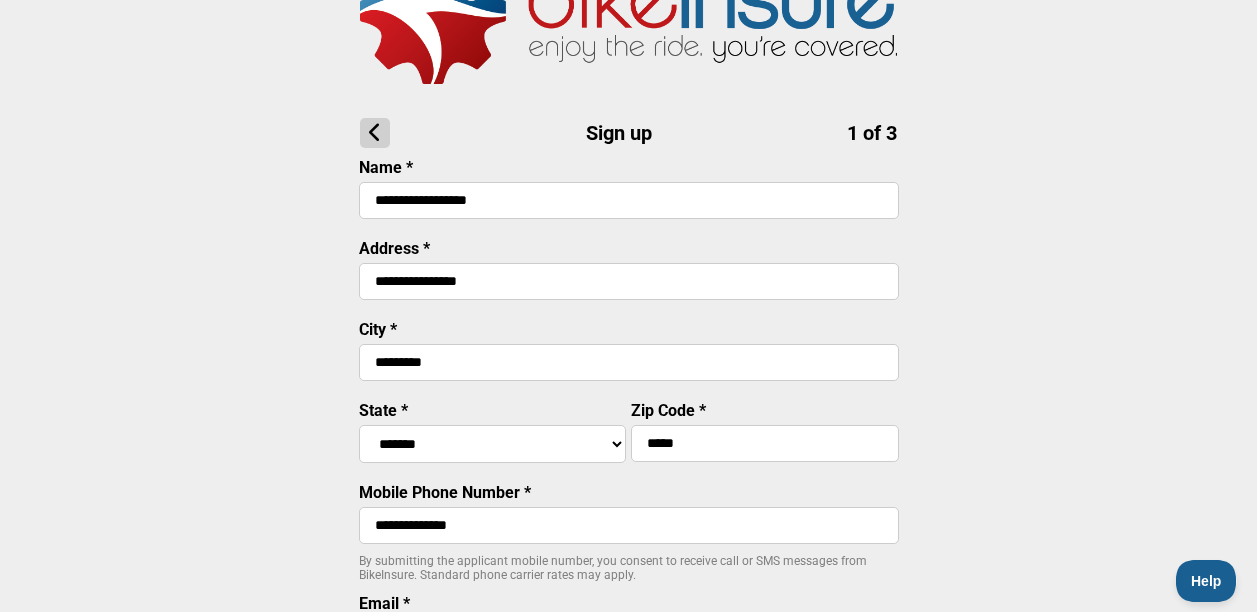 type on "**********" 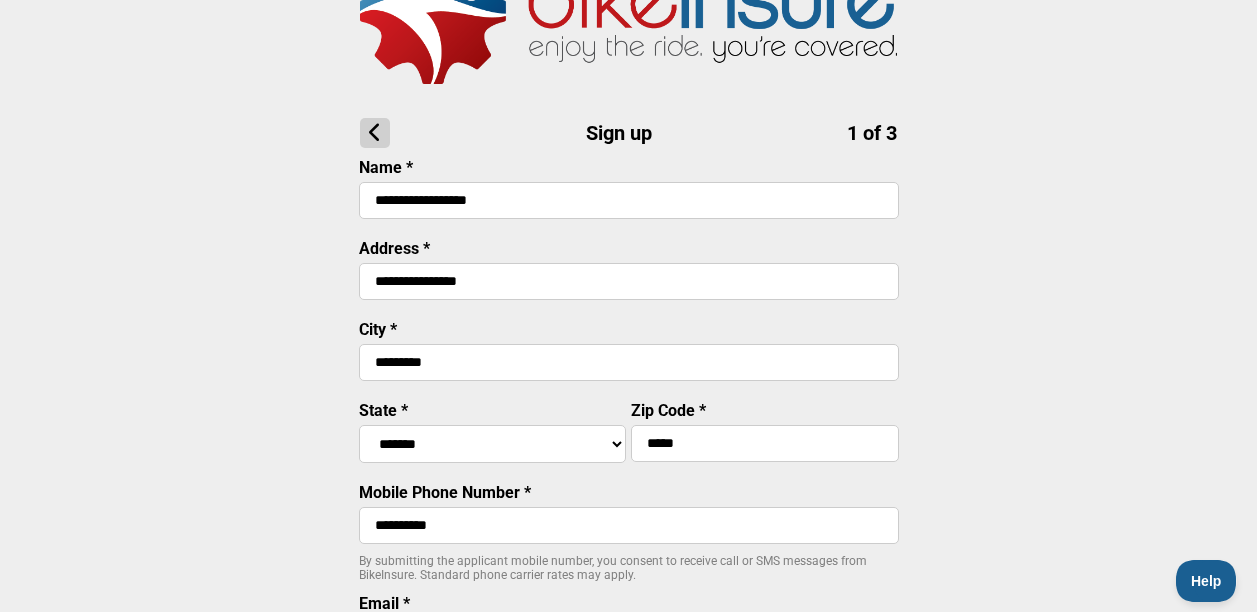 scroll, scrollTop: 582, scrollLeft: 0, axis: vertical 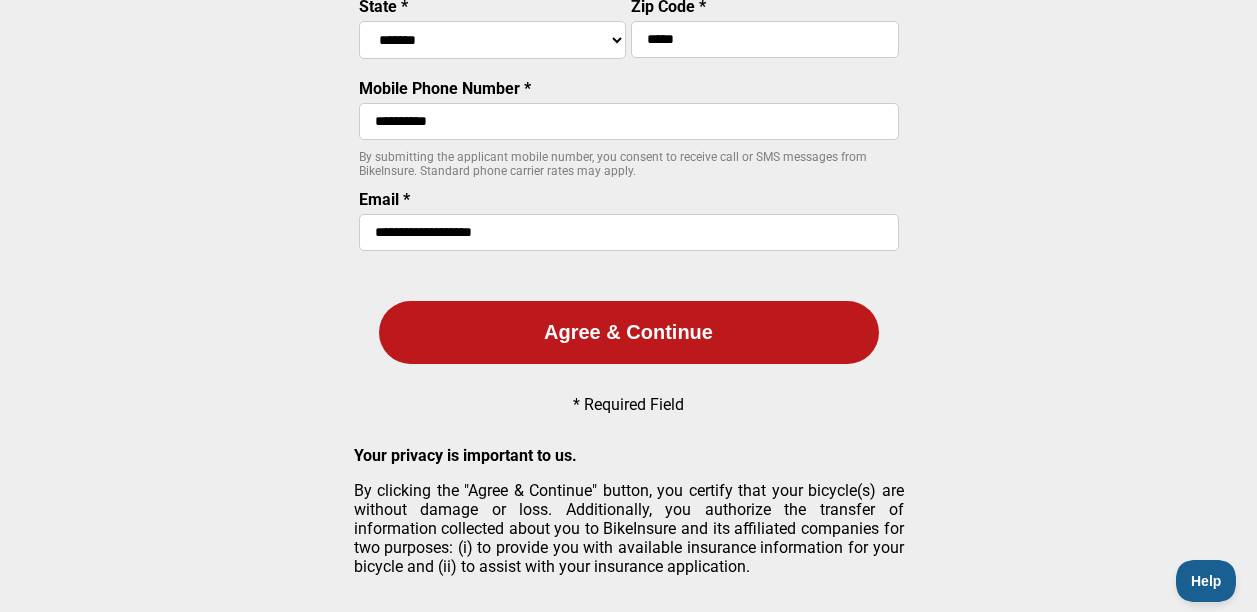 click on "Agree & Continue" at bounding box center [629, 332] 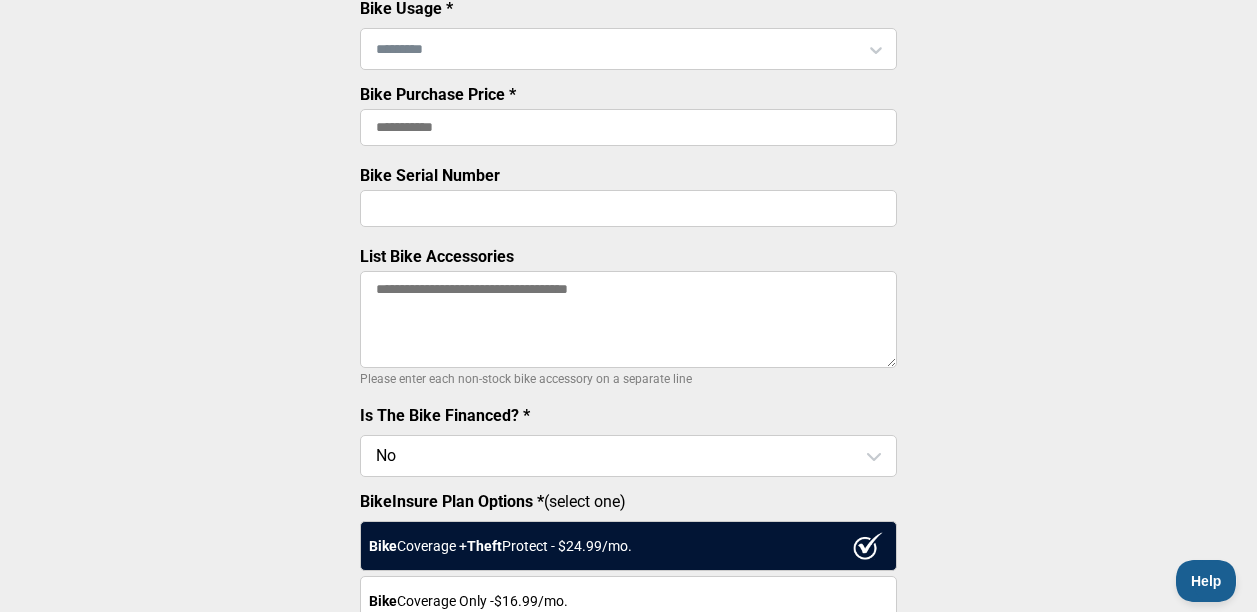 scroll, scrollTop: 0, scrollLeft: 0, axis: both 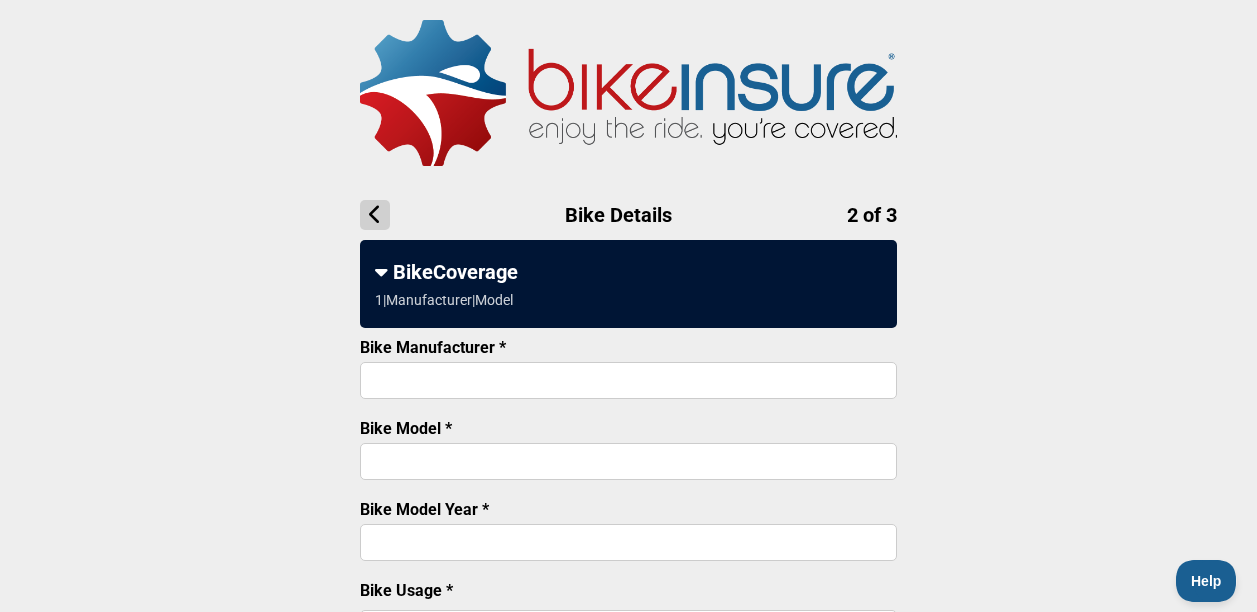 click on "Bike Manufacturer   *" at bounding box center (628, 380) 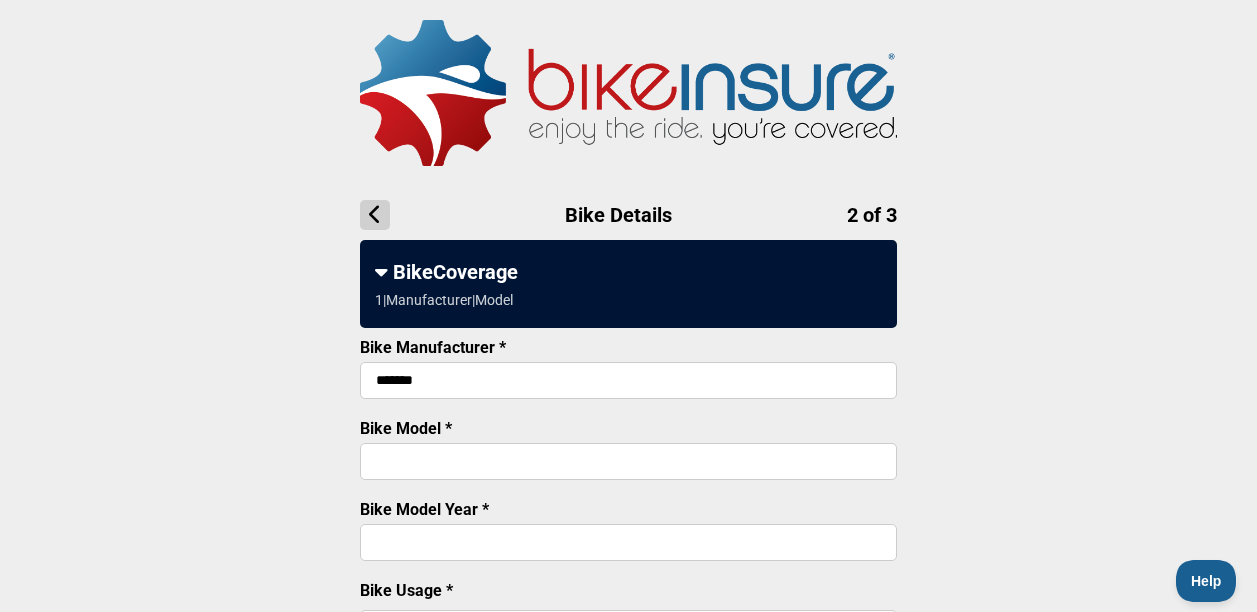 type on "*******" 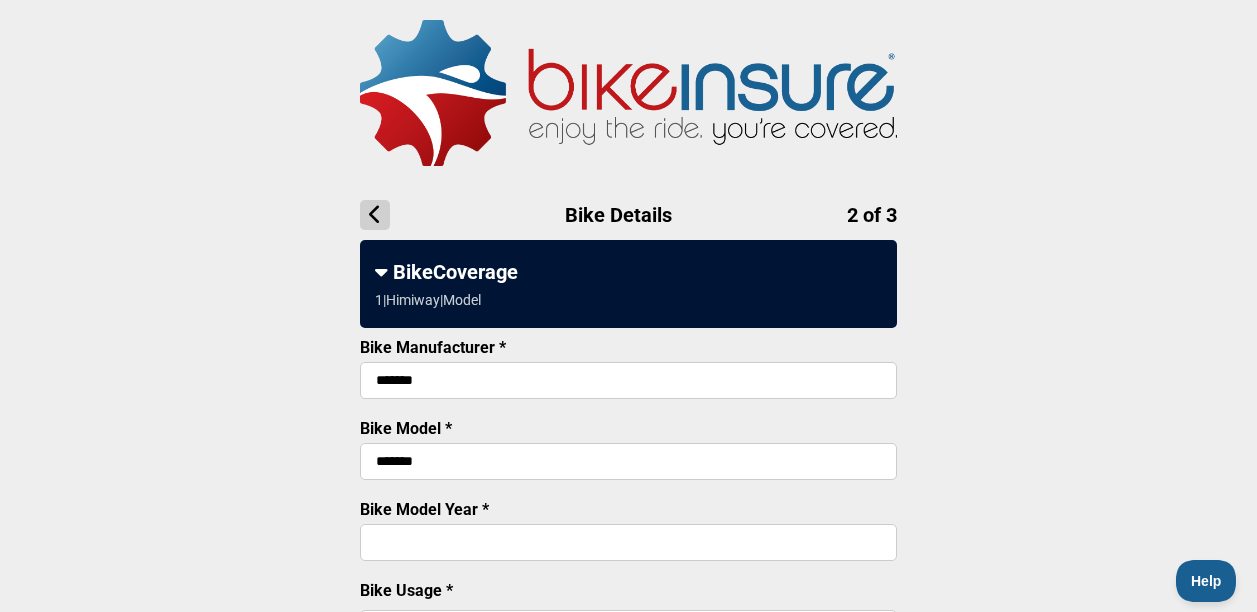 type on "*******" 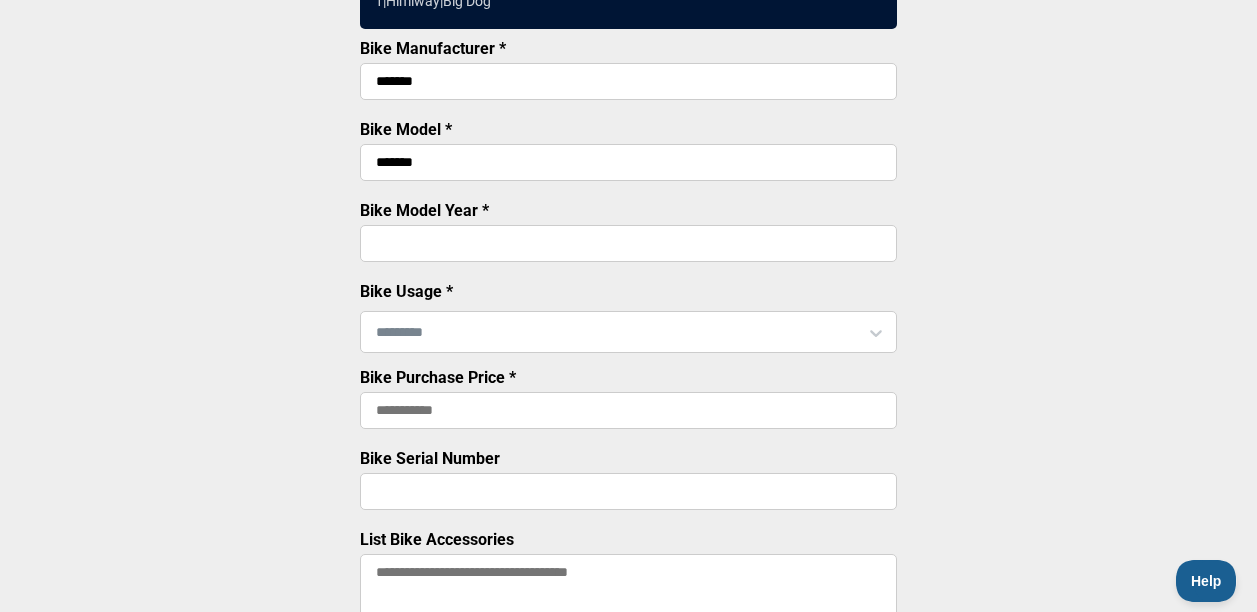 scroll, scrollTop: 500, scrollLeft: 0, axis: vertical 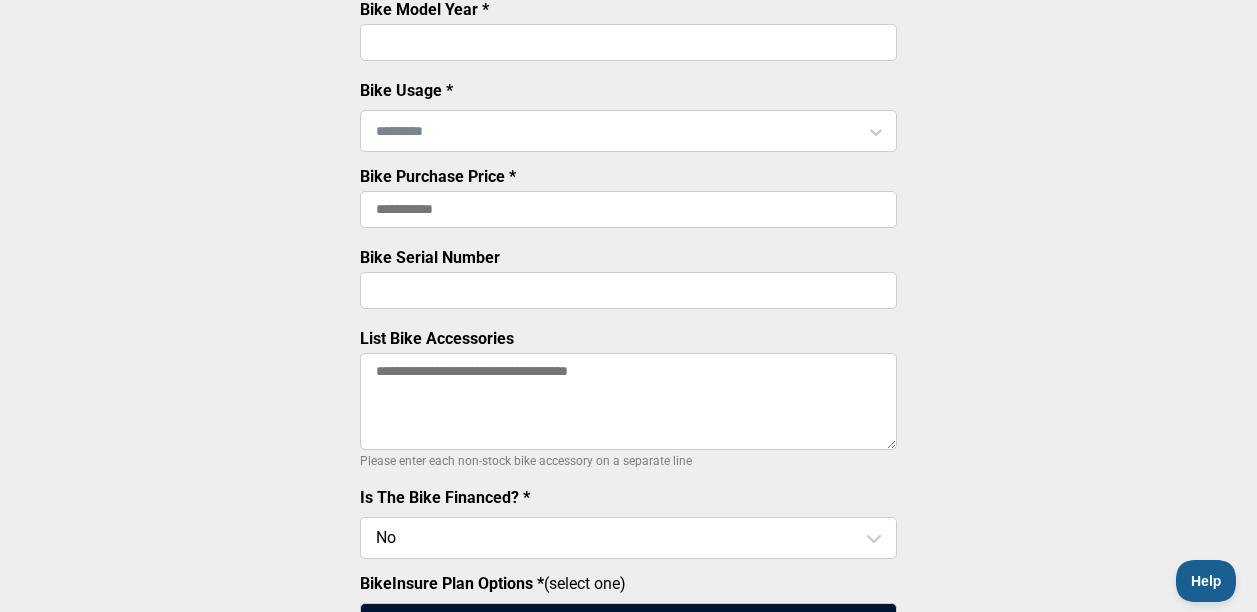 type on "****" 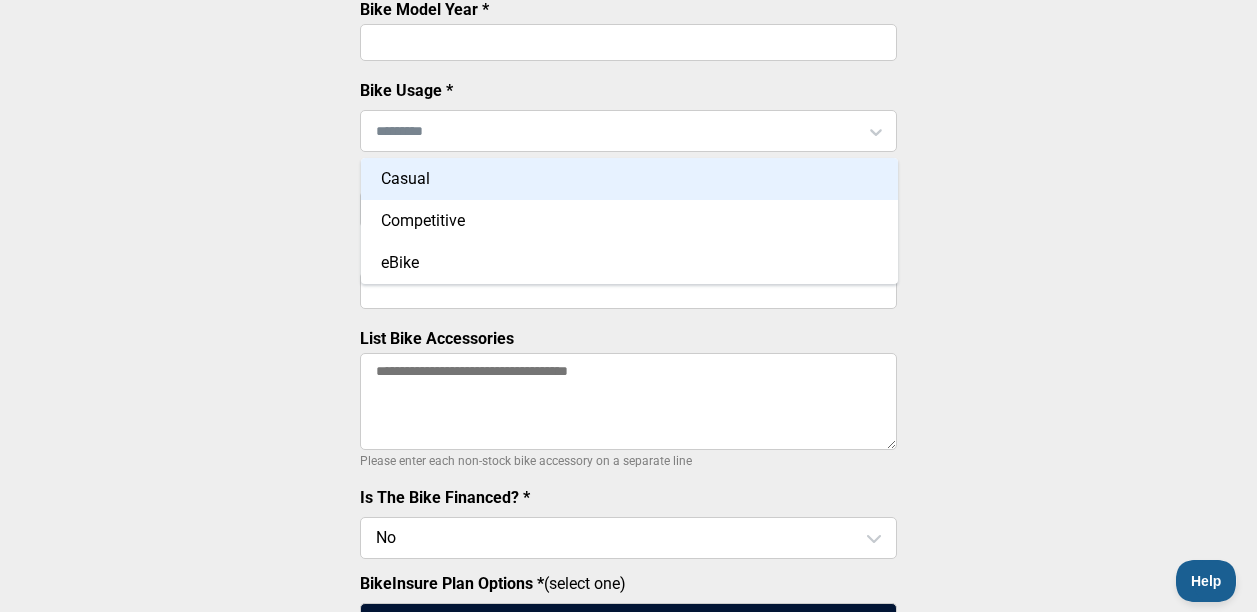 click on "Casual" at bounding box center [629, 179] 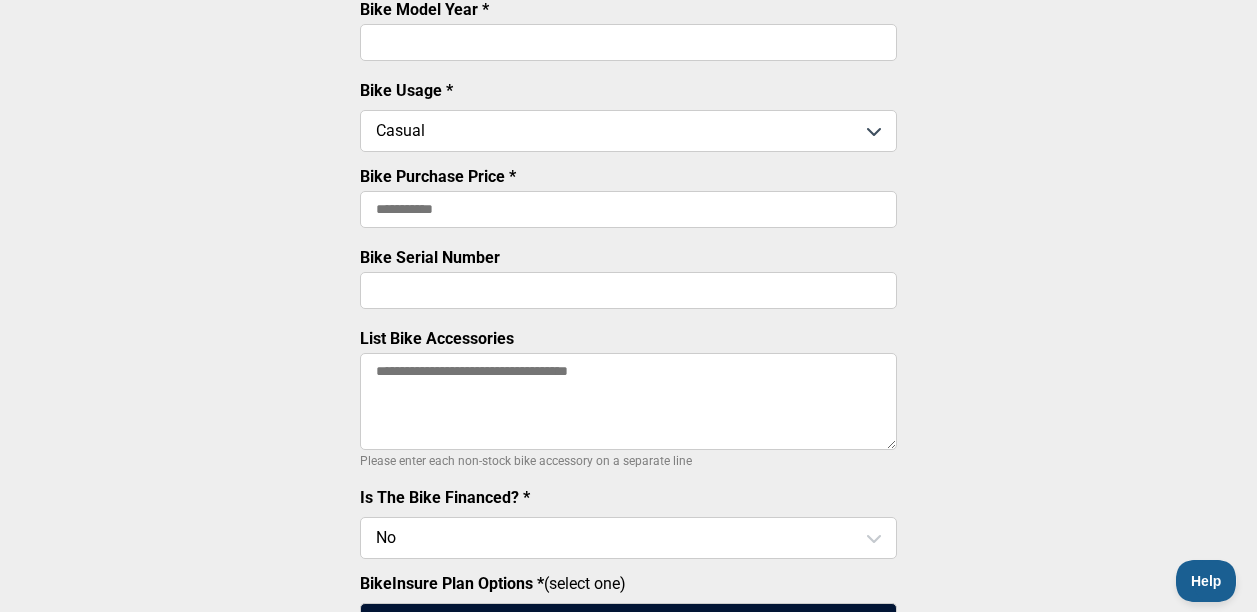 click at bounding box center [628, 131] 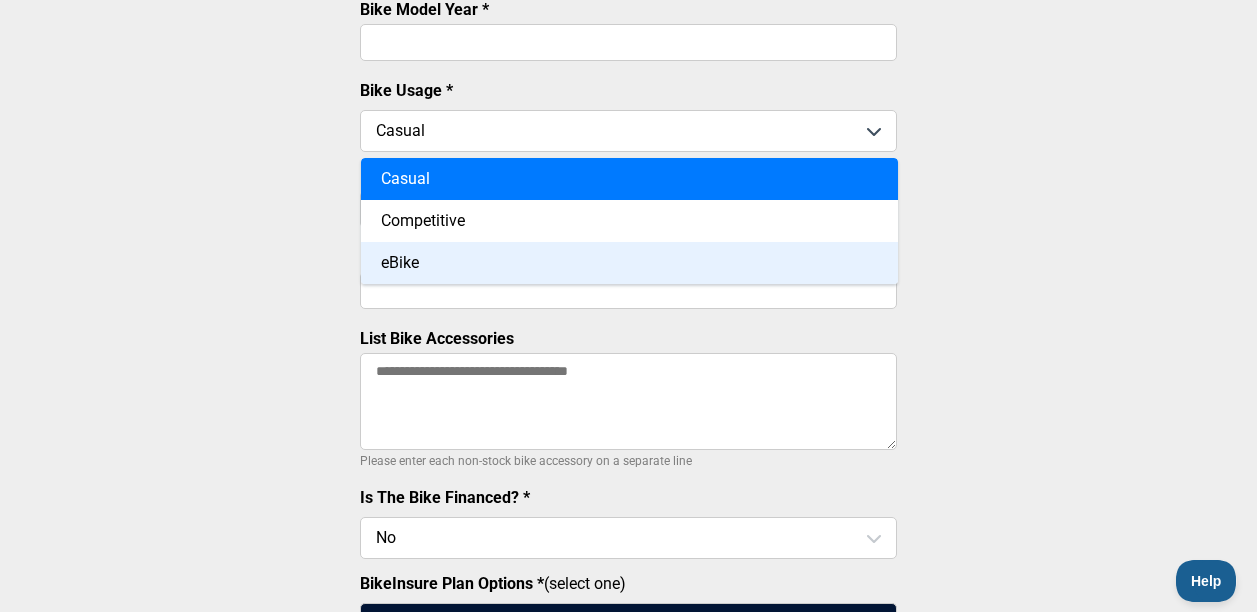 click on "eBike" at bounding box center (629, 263) 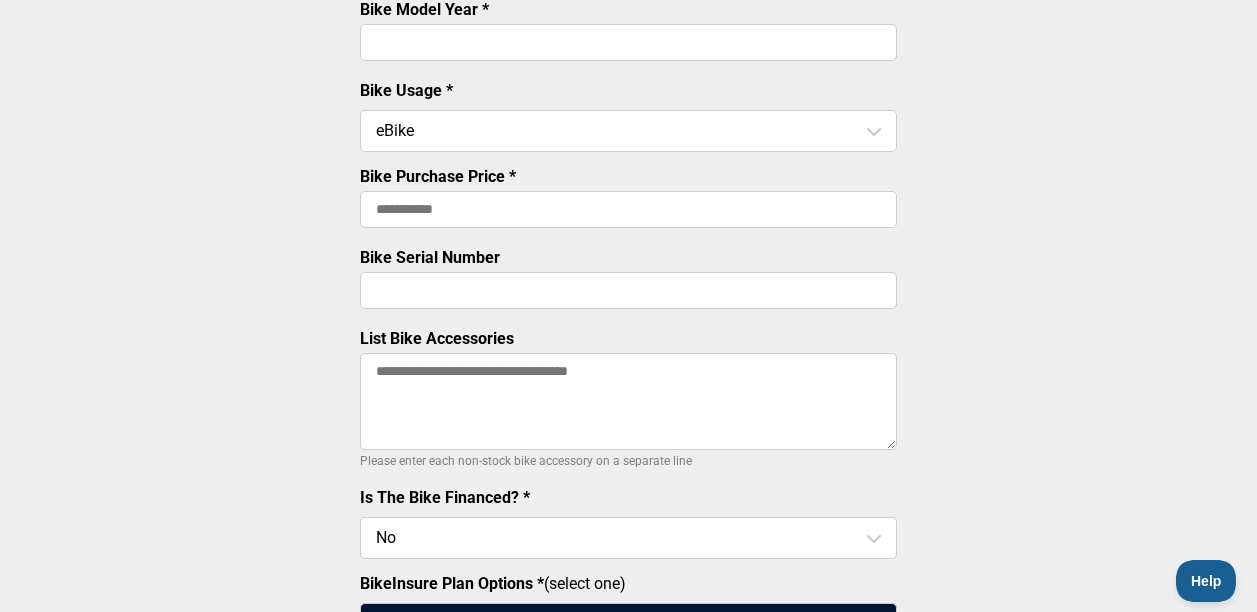click on "Bike Purchase Price   *" at bounding box center (628, 209) 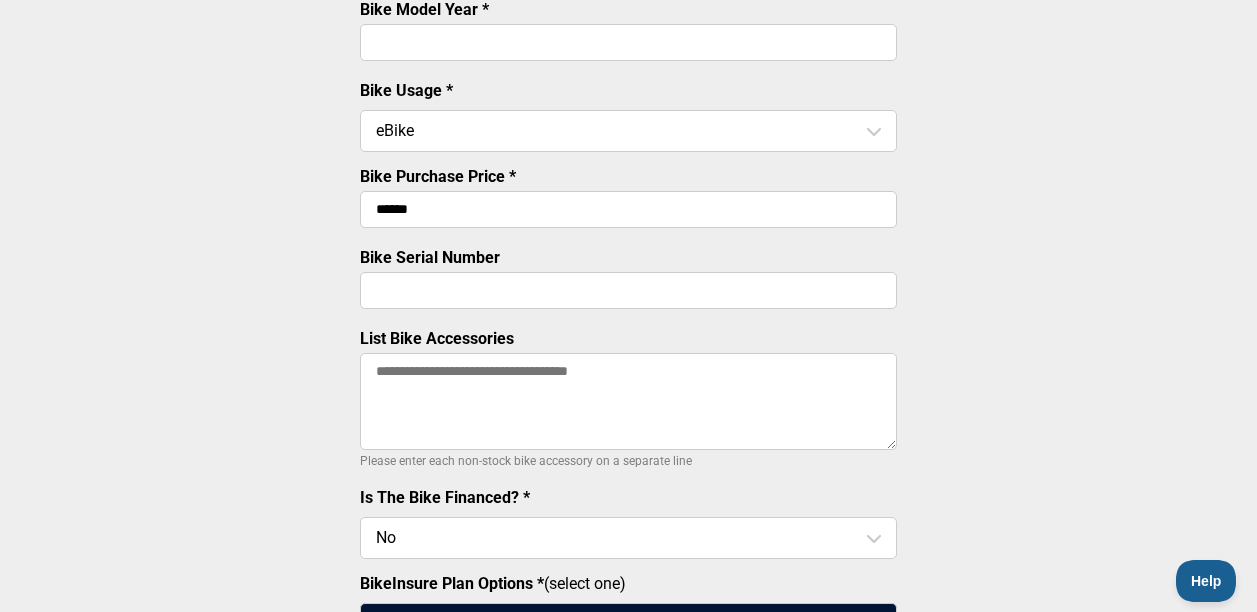 type on "******" 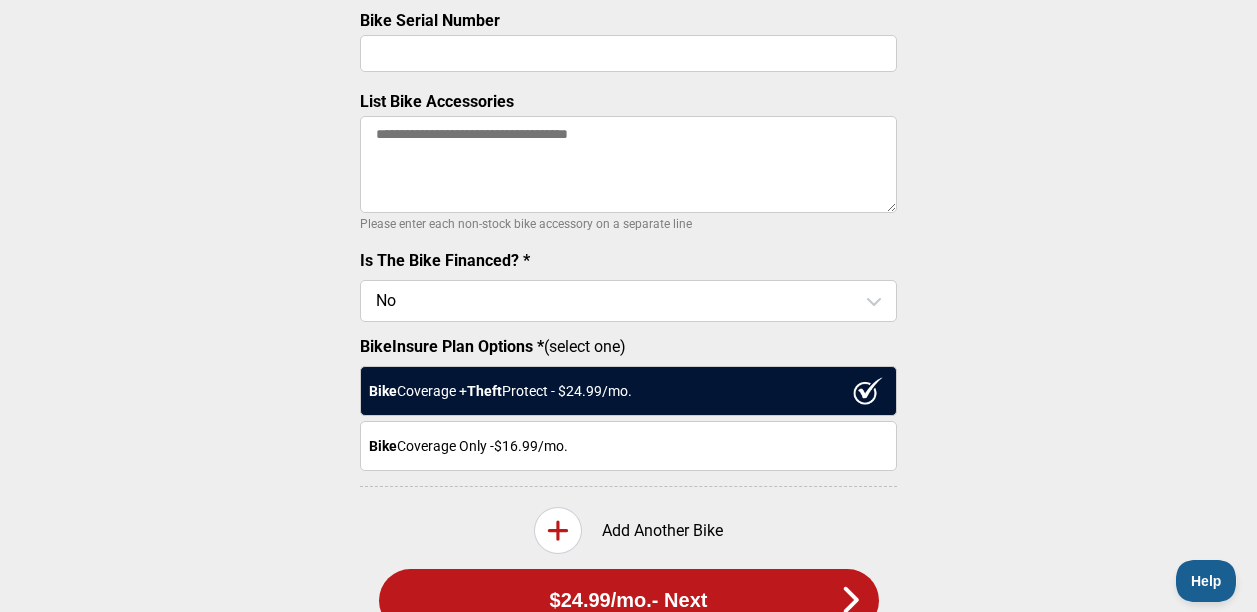 scroll, scrollTop: 800, scrollLeft: 0, axis: vertical 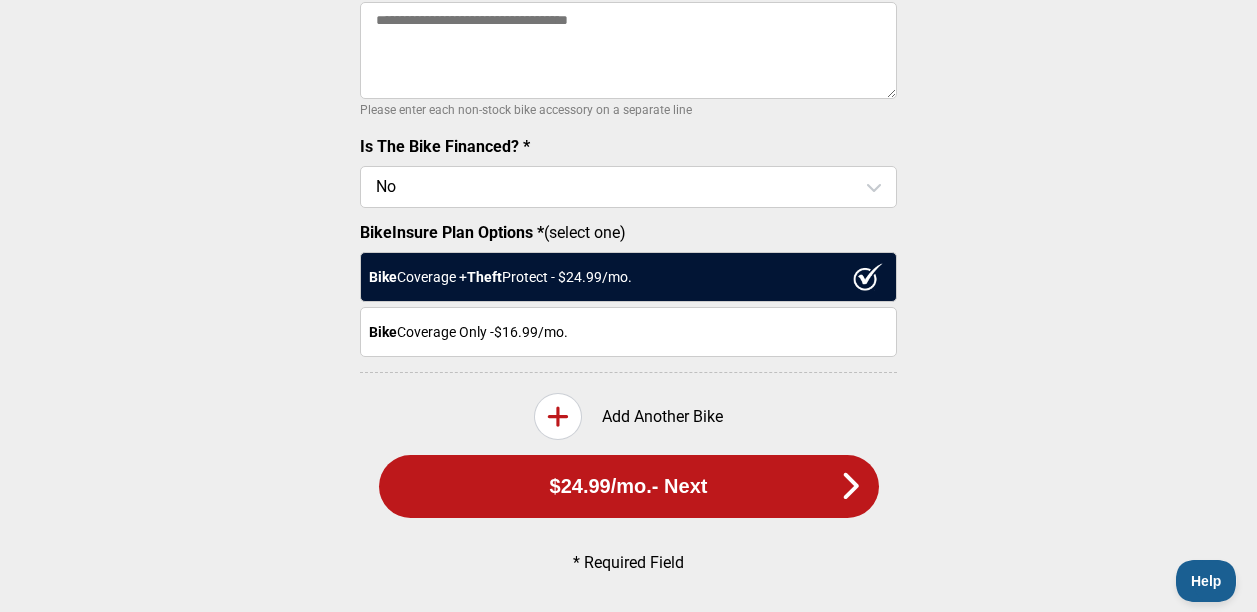click on "Bike Coverage +    Theft Protect - $ 24.99 /mo." at bounding box center (628, 277) 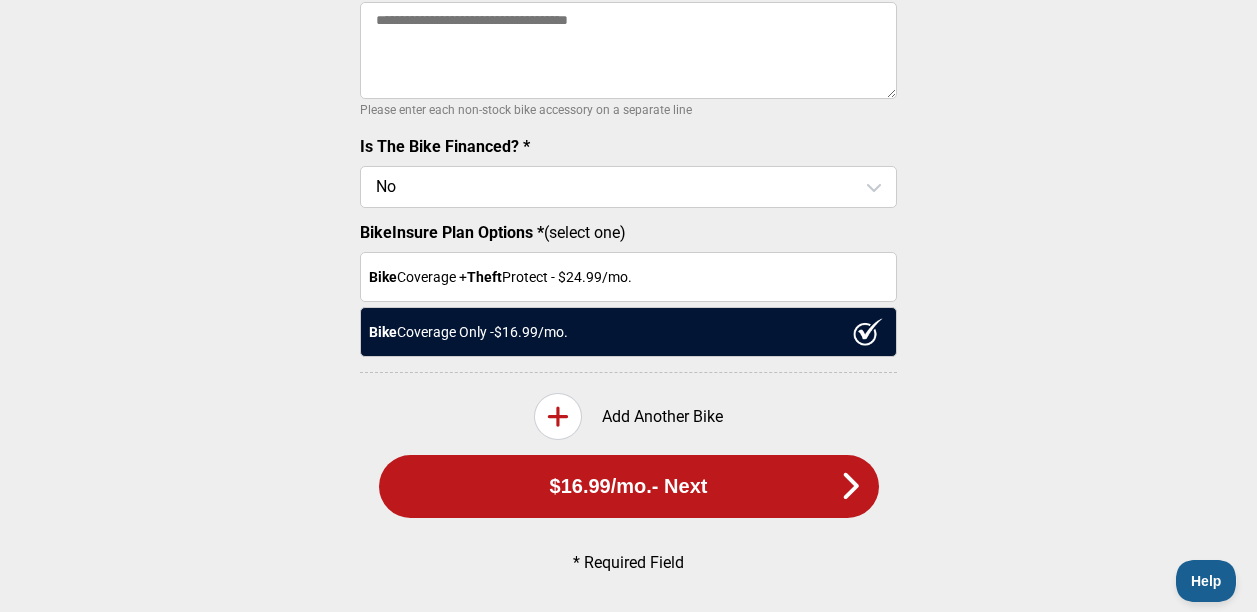 scroll, scrollTop: 952, scrollLeft: 0, axis: vertical 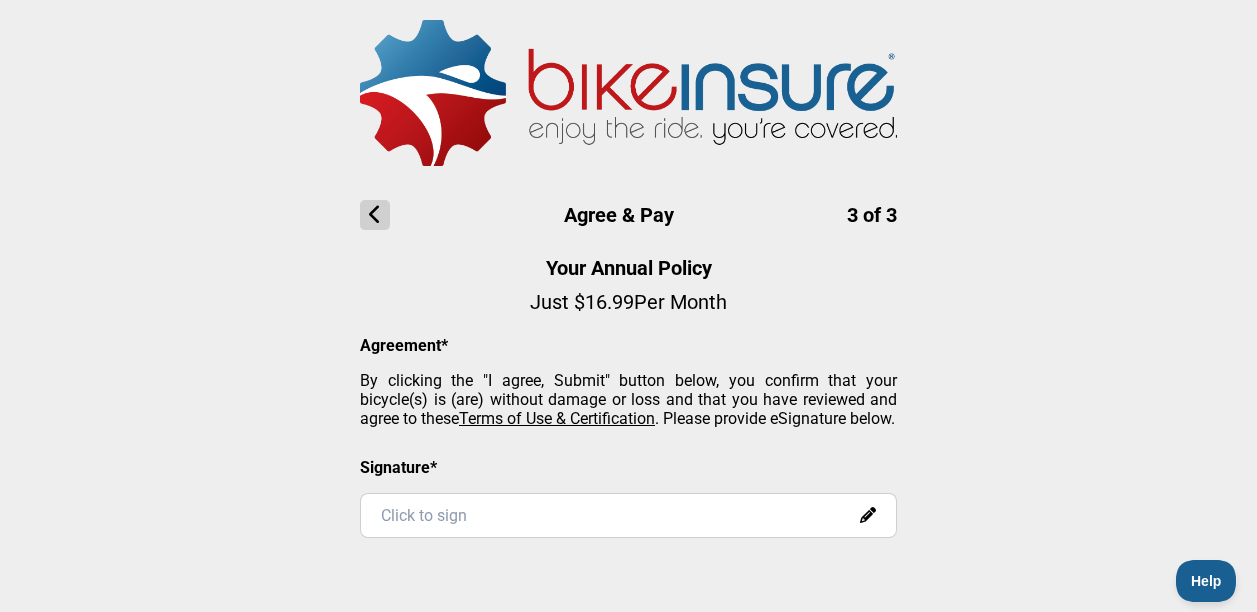 click at bounding box center [375, 215] 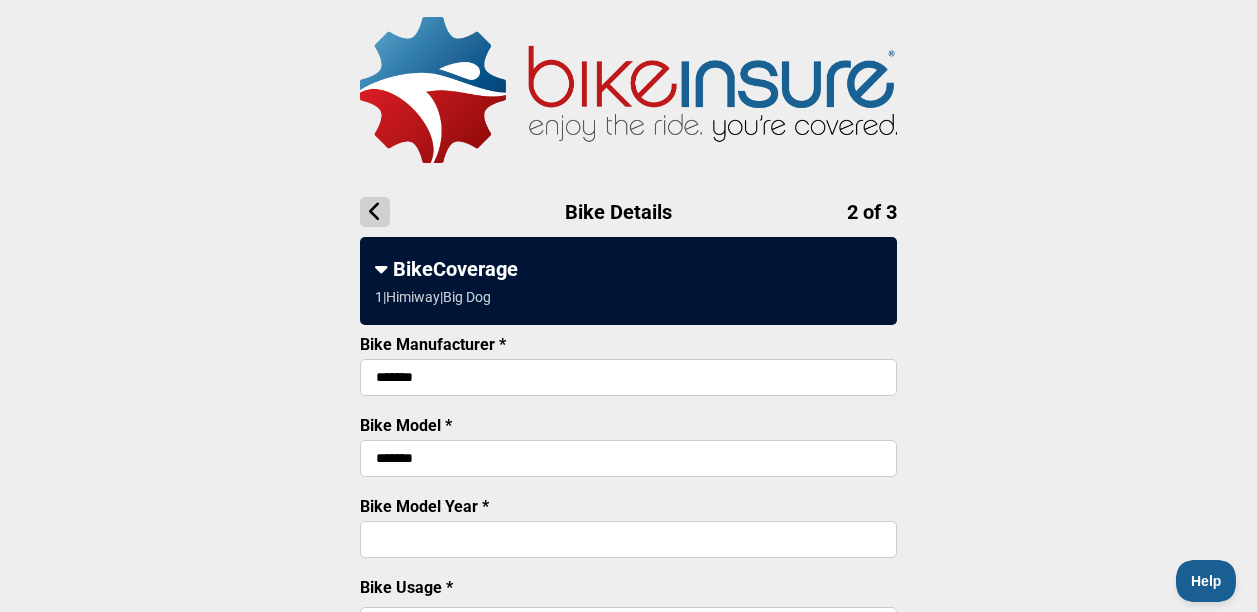 scroll, scrollTop: 0, scrollLeft: 0, axis: both 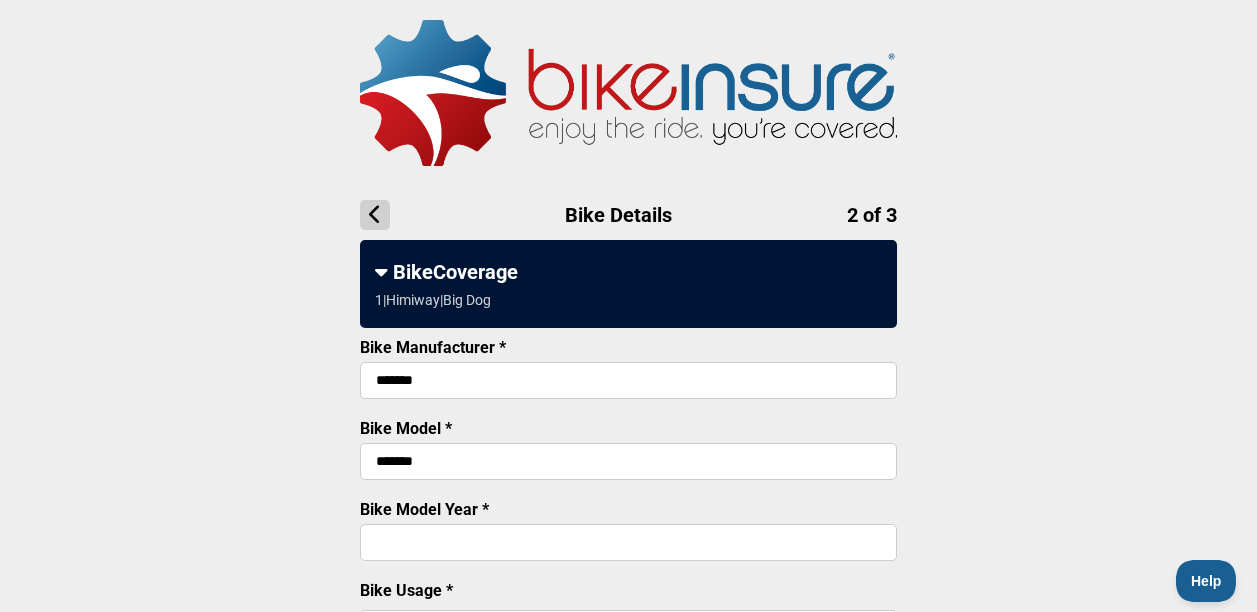 click at bounding box center (375, 215) 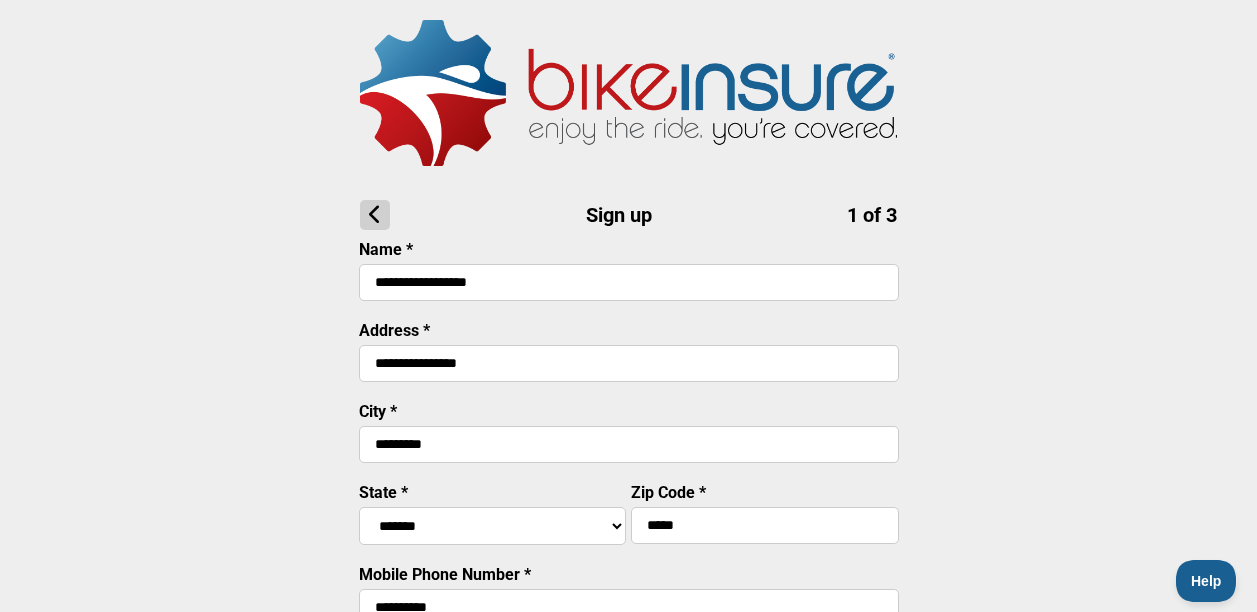 click at bounding box center (375, 215) 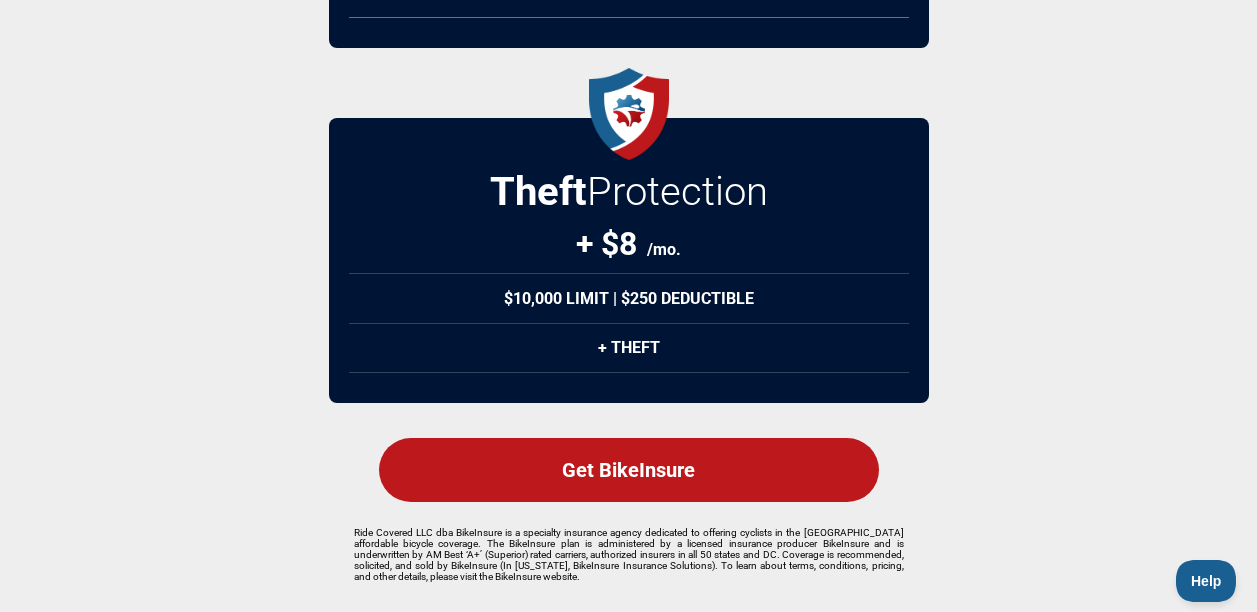 scroll, scrollTop: 551, scrollLeft: 0, axis: vertical 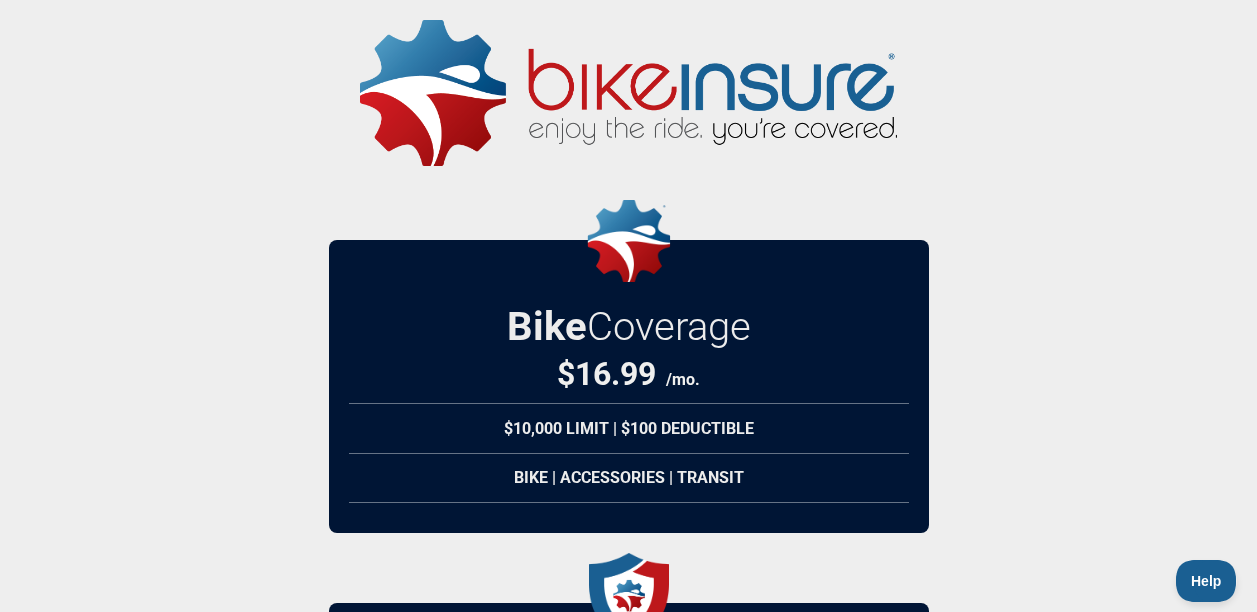 select on "****" 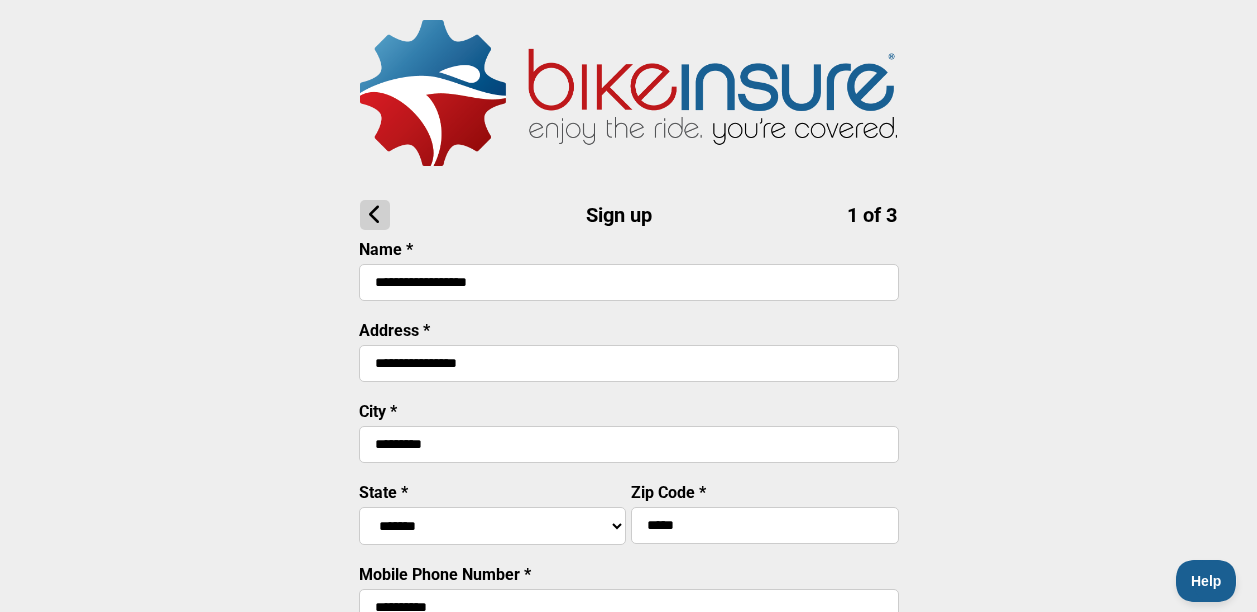 click at bounding box center (375, 215) 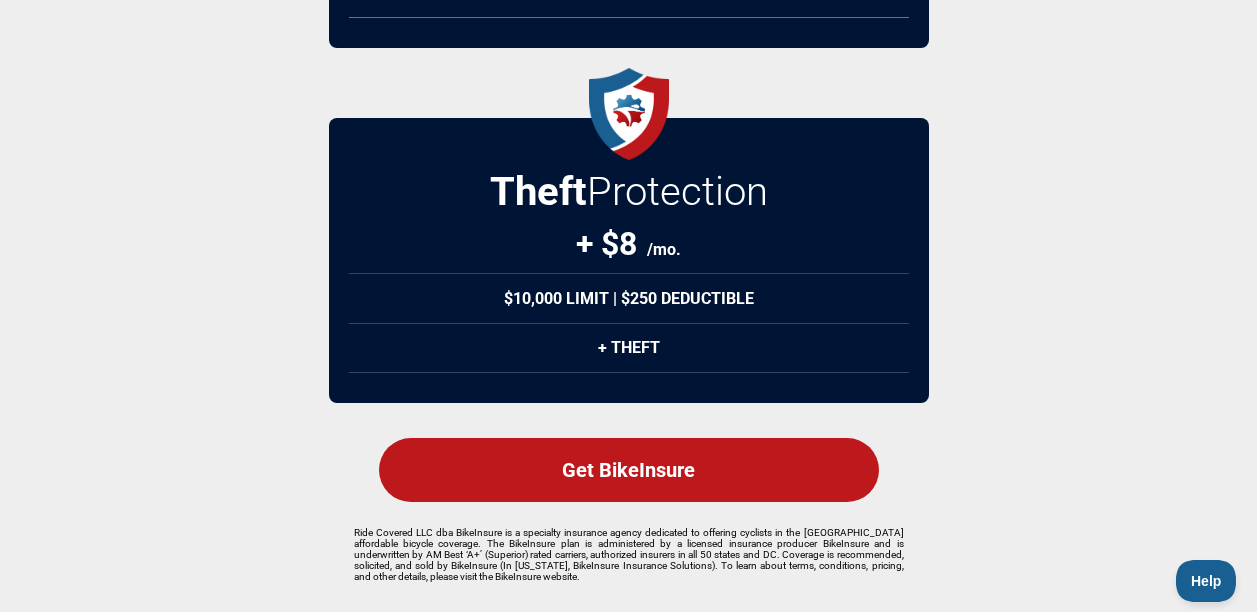 scroll, scrollTop: 551, scrollLeft: 0, axis: vertical 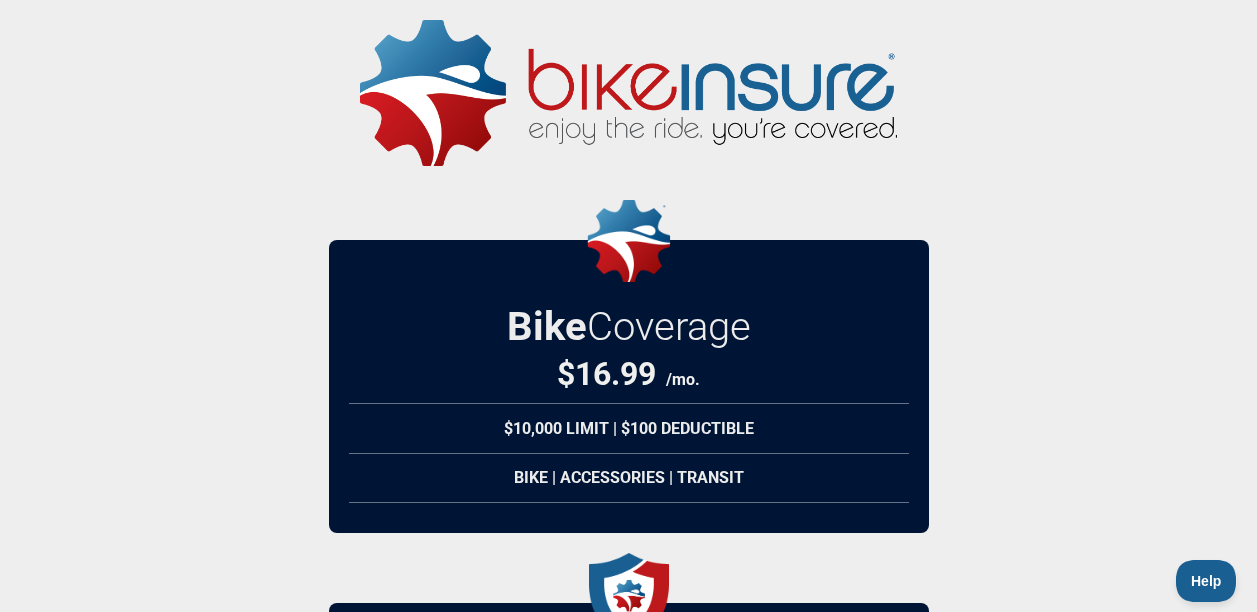 select on "****" 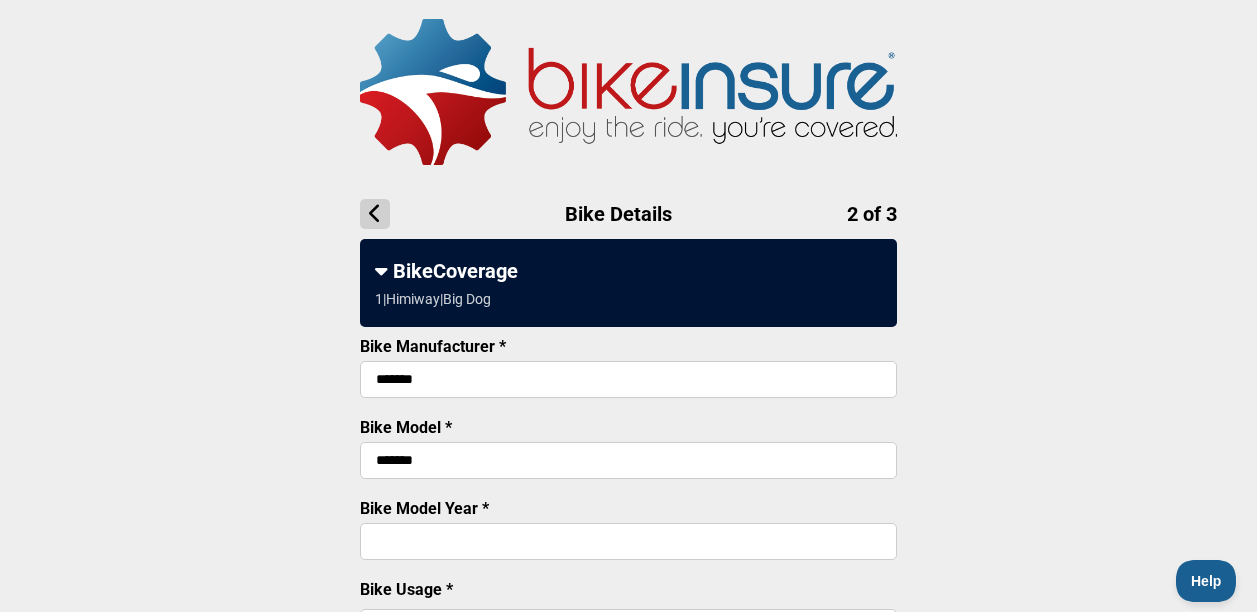 scroll, scrollTop: 0, scrollLeft: 0, axis: both 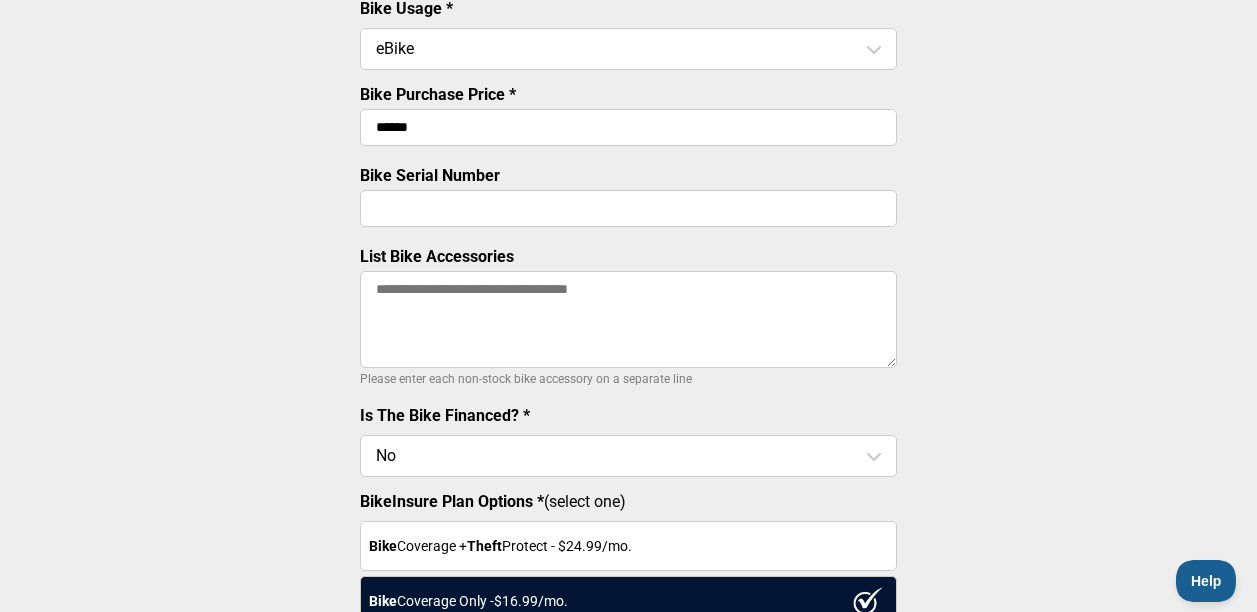 select on "****" 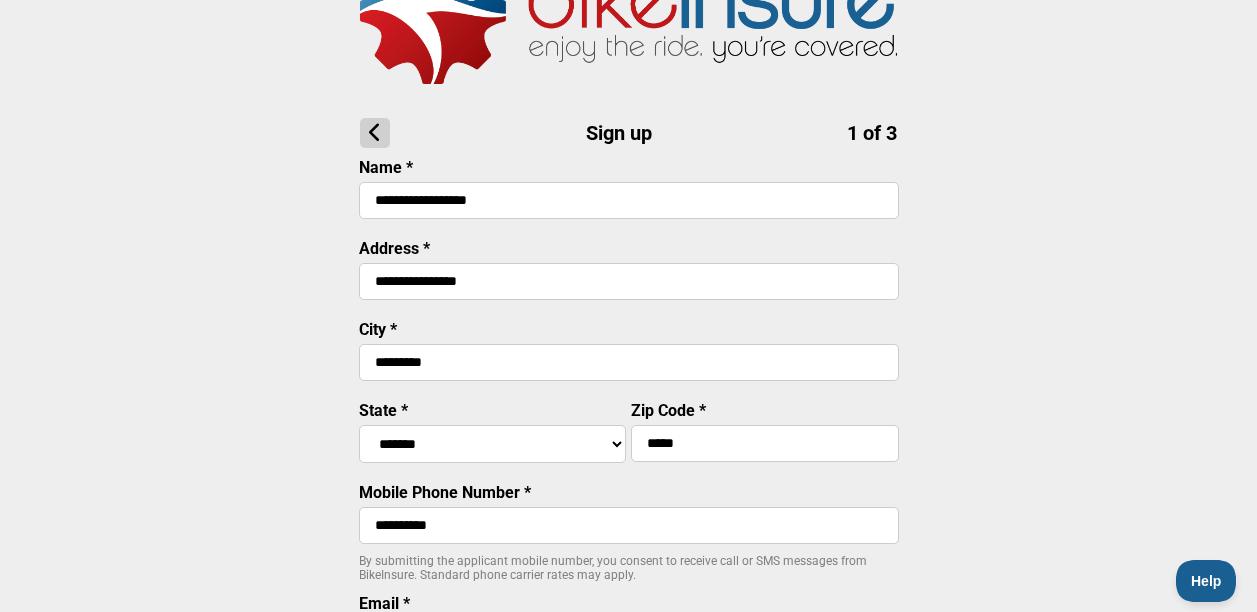 scroll, scrollTop: 0, scrollLeft: 0, axis: both 